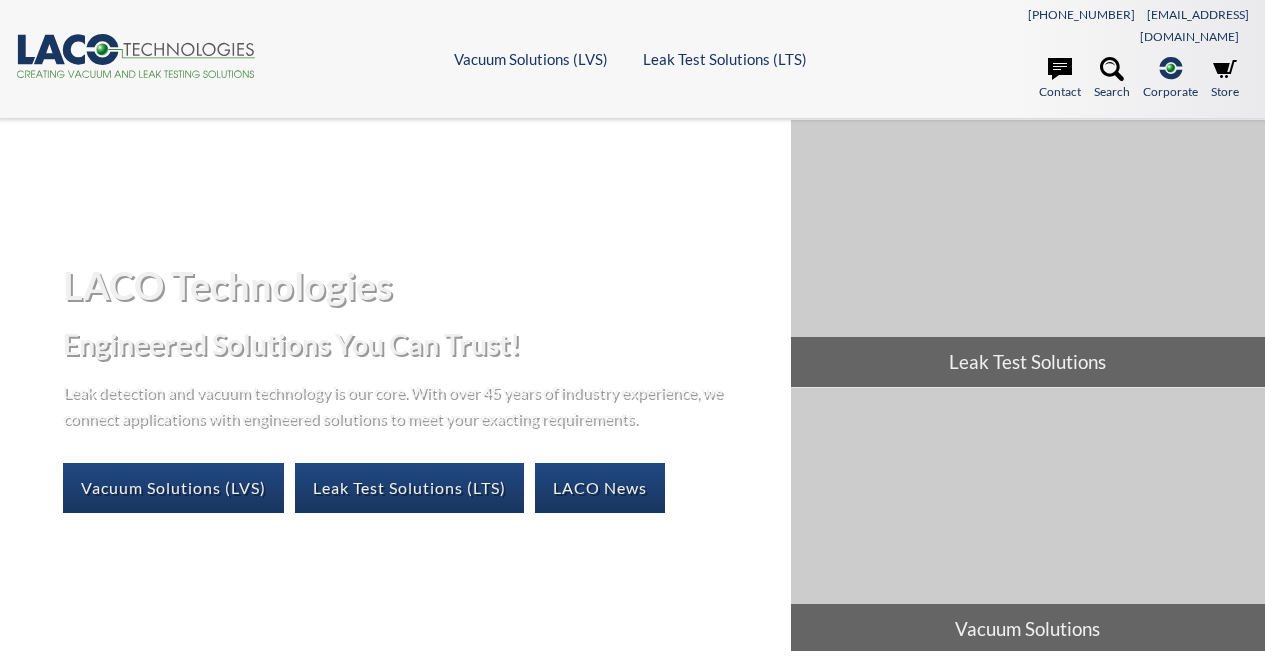 scroll, scrollTop: 0, scrollLeft: 0, axis: both 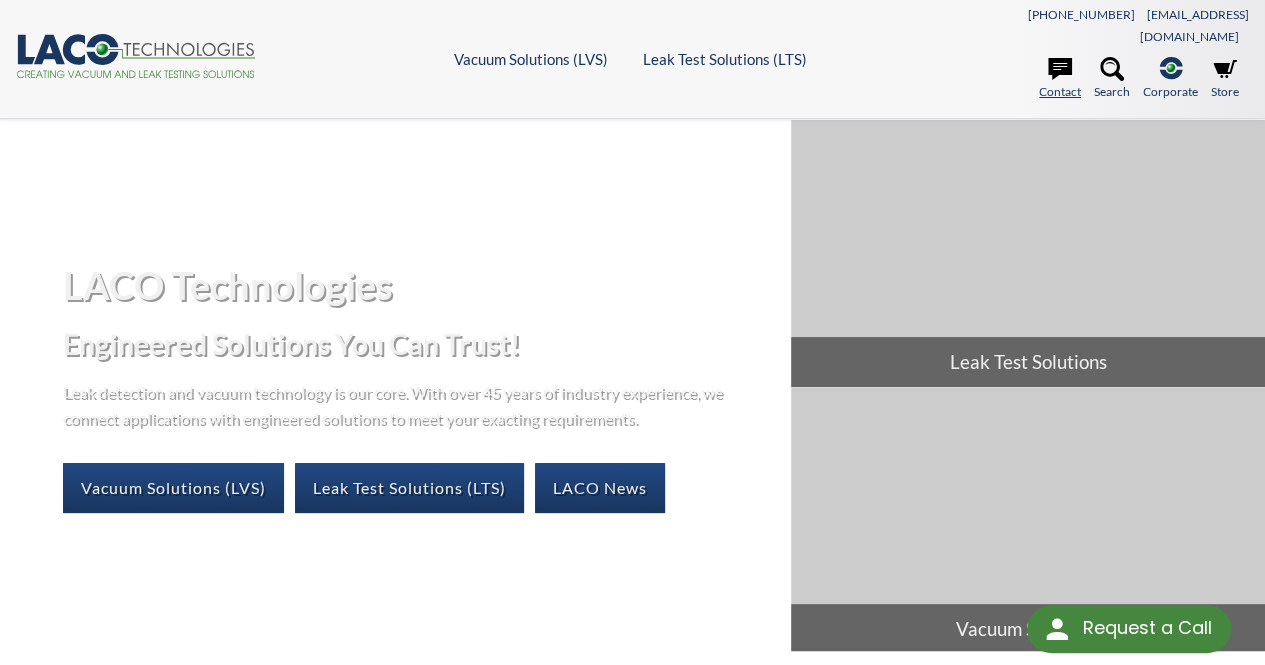 click 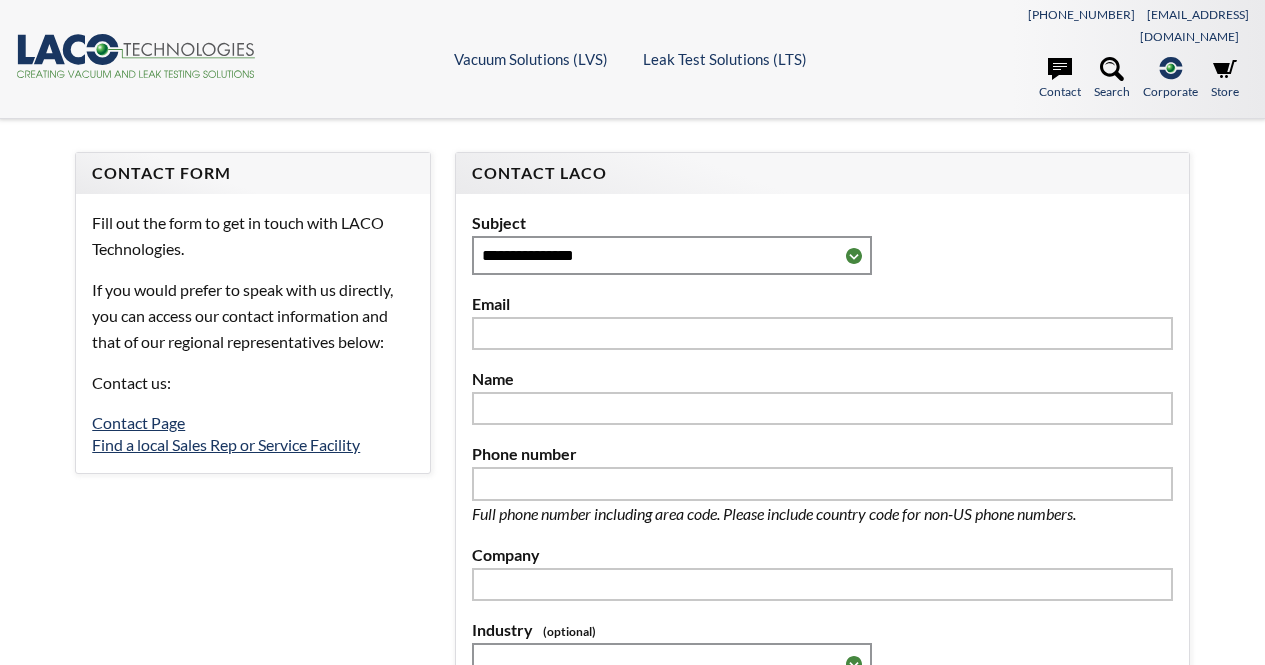 scroll, scrollTop: 0, scrollLeft: 0, axis: both 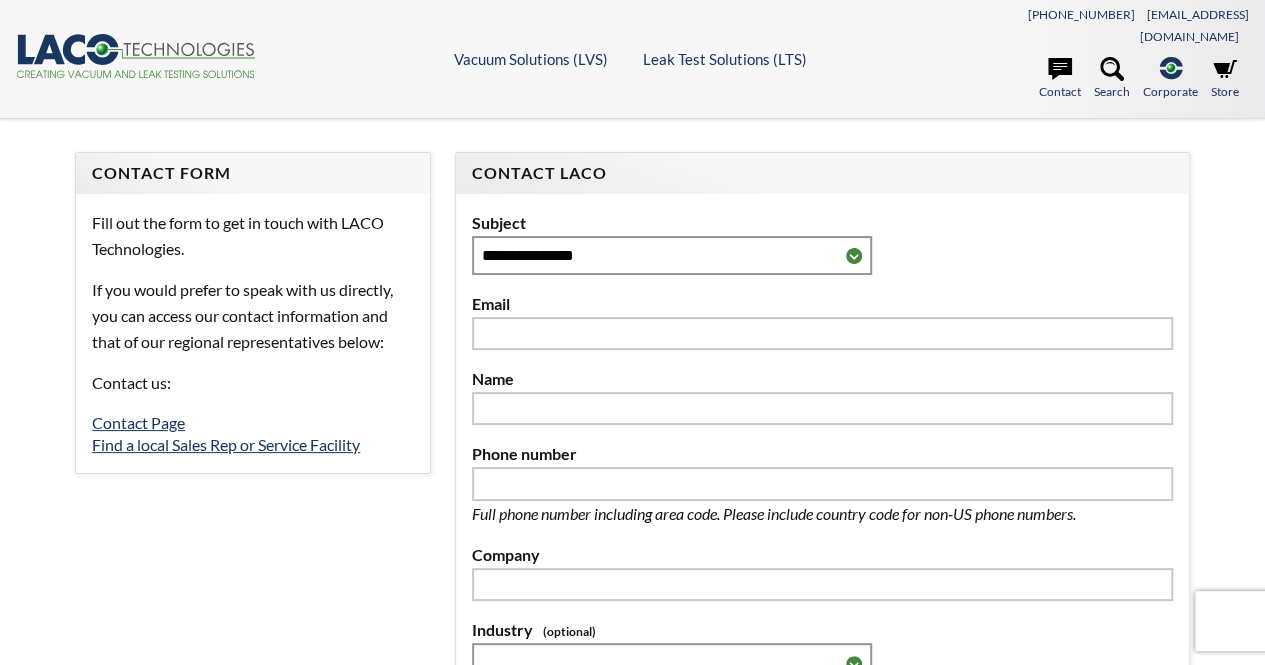 select 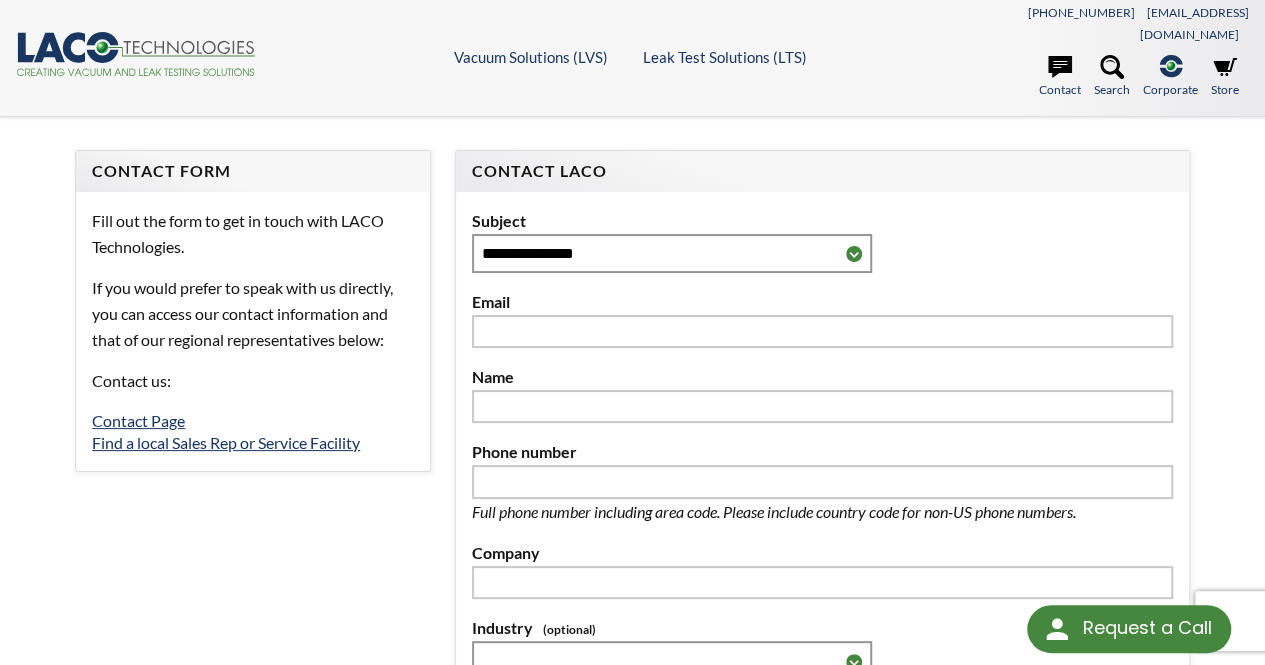 scroll, scrollTop: 0, scrollLeft: 0, axis: both 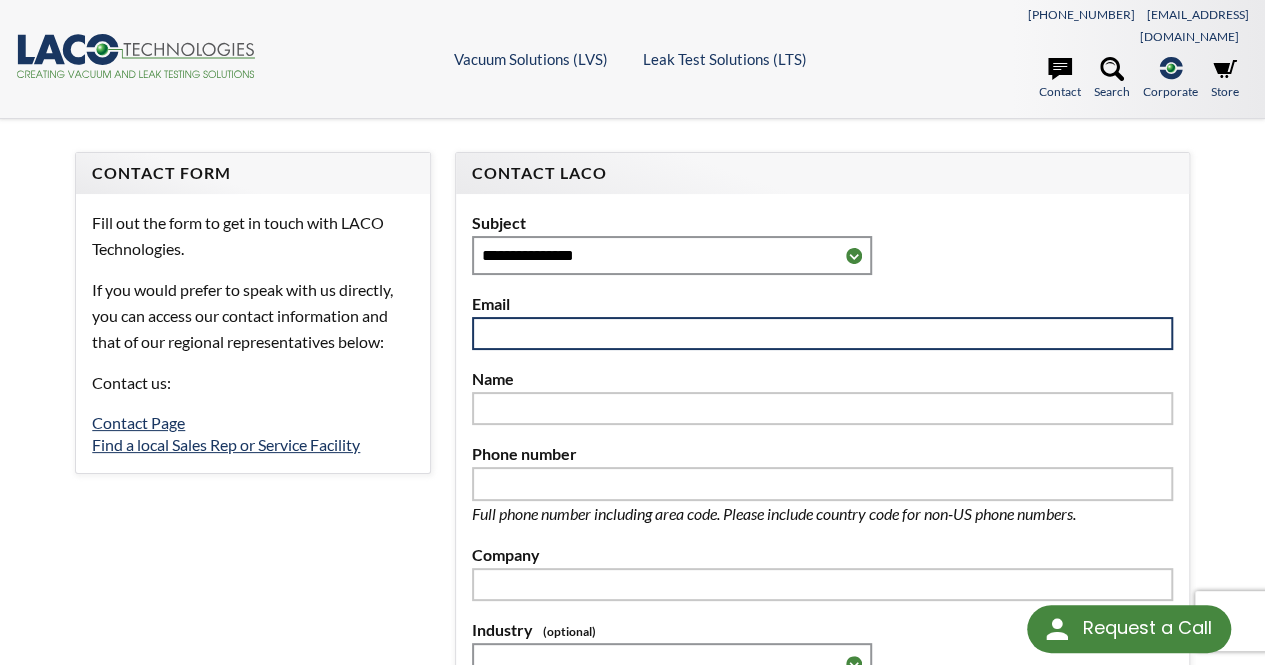click at bounding box center [822, 334] 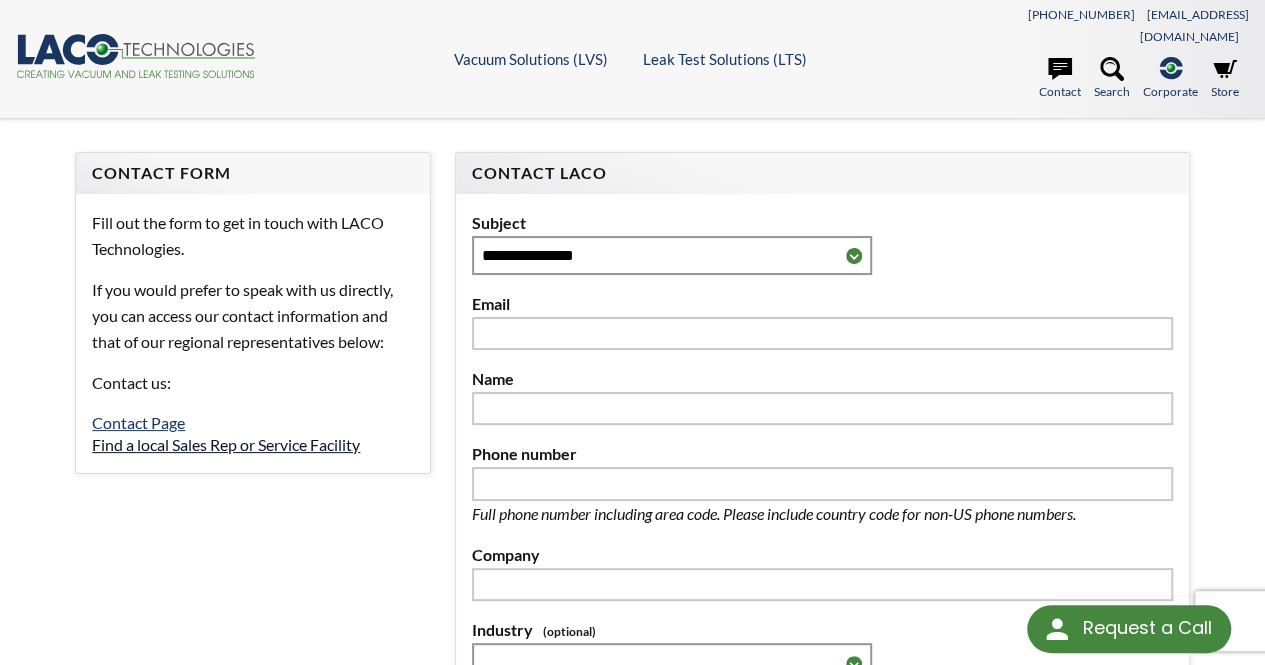 click on "Find a local Sales Rep or Service Facility" at bounding box center (226, 444) 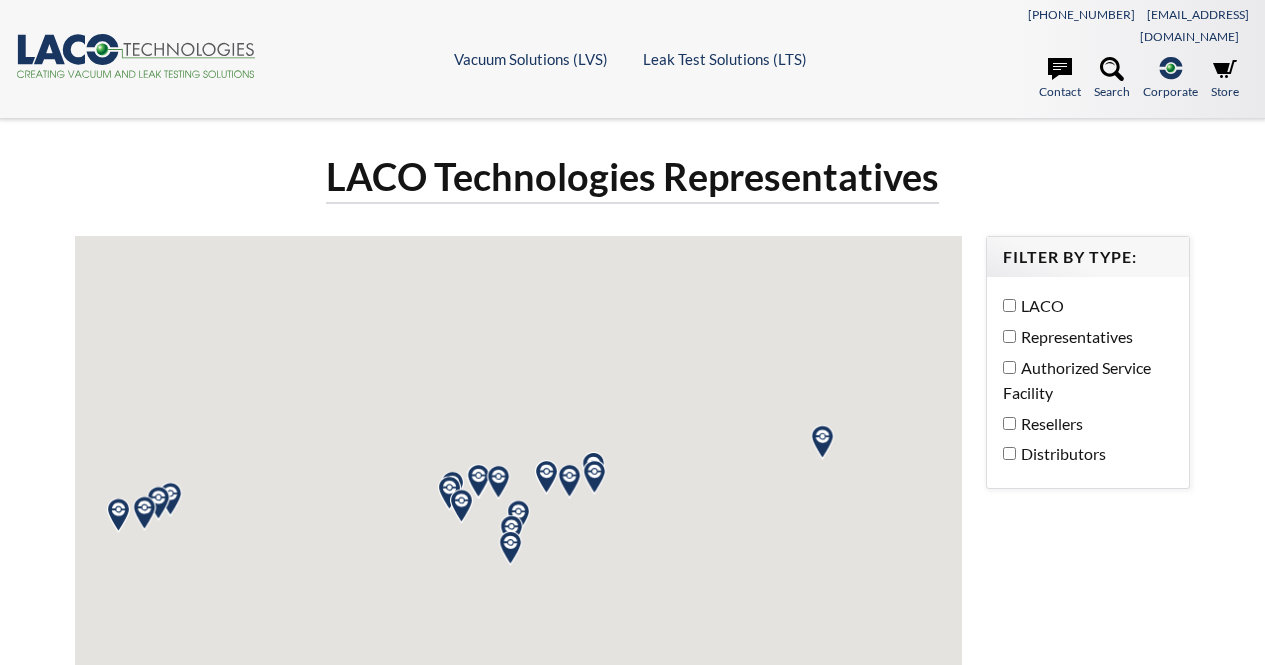 scroll, scrollTop: 0, scrollLeft: 0, axis: both 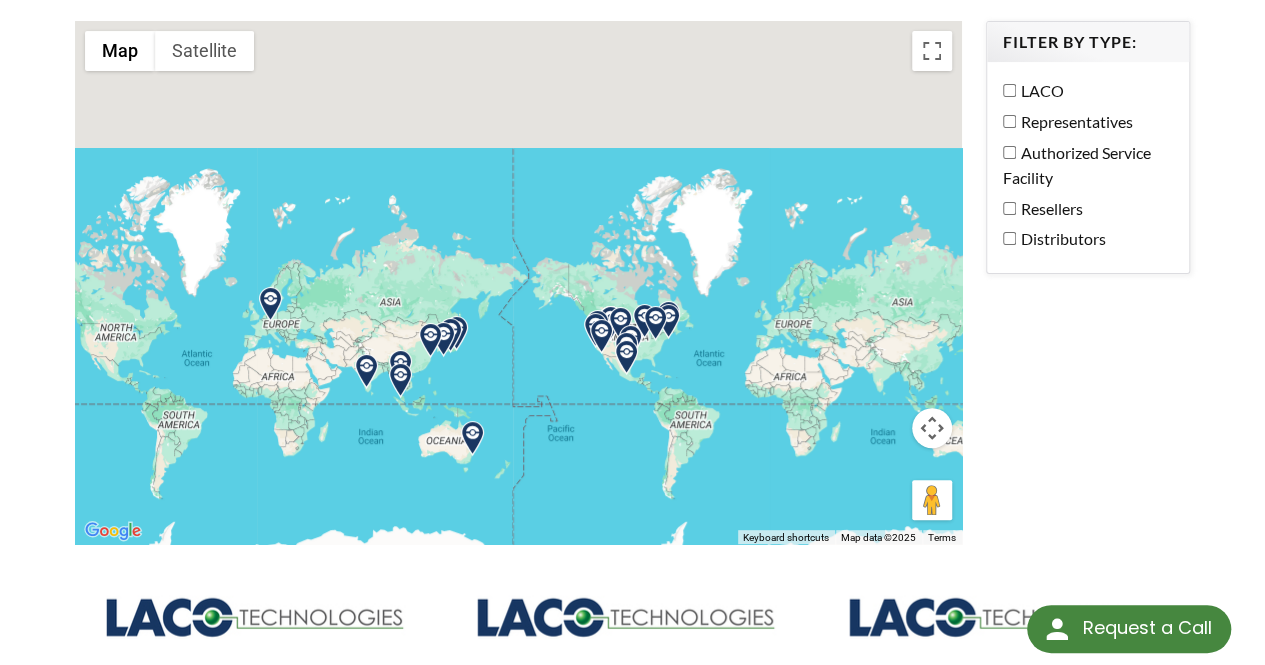 click at bounding box center [366, 371] 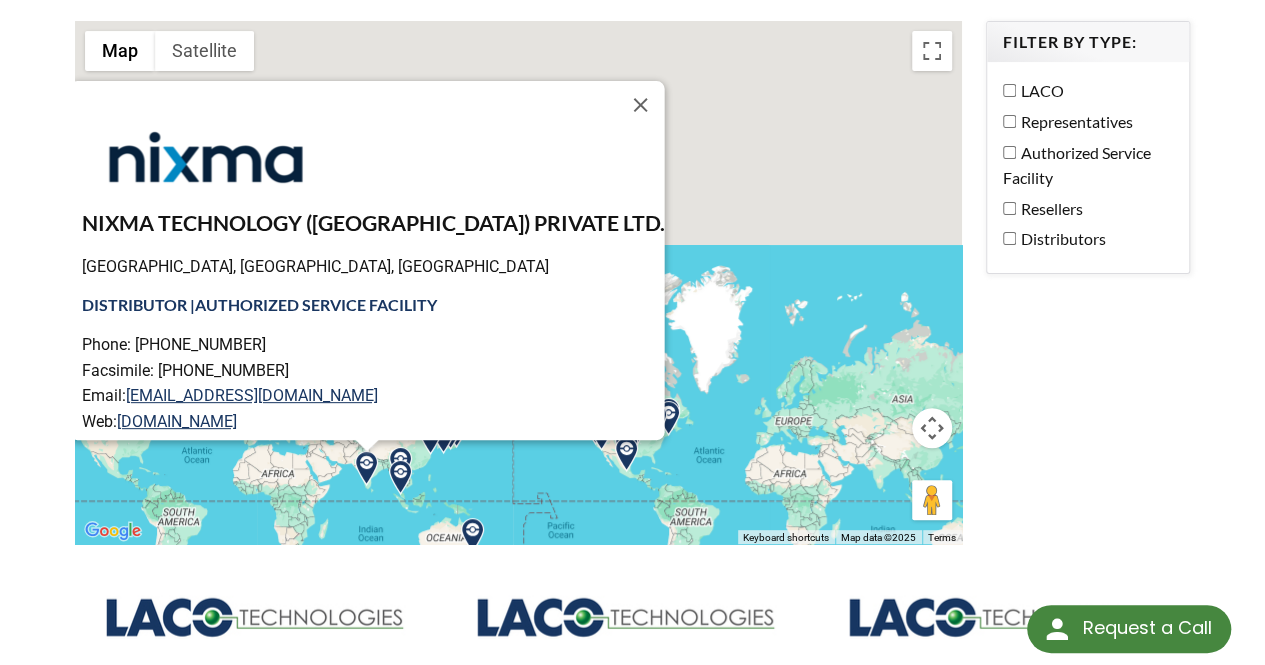 scroll, scrollTop: 128, scrollLeft: 0, axis: vertical 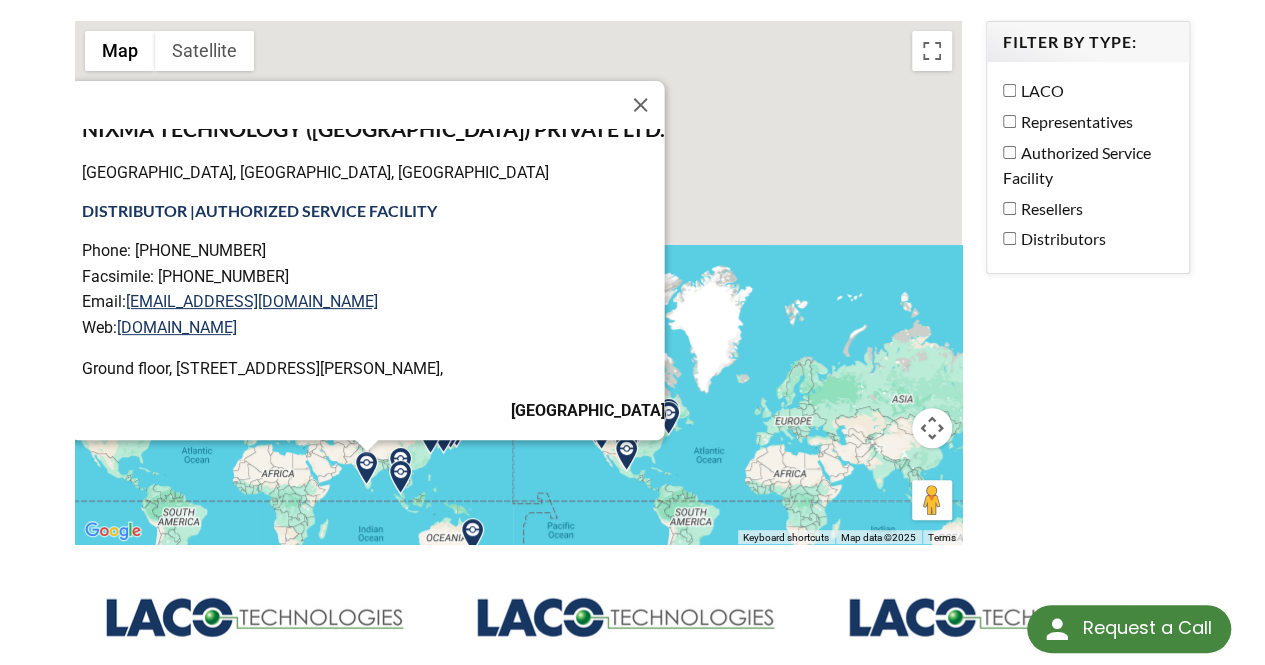 click on "To navigate, press the arrow keys. NIXMA TECHNOLOGY (India) PRIVATE LTD. Coimbatore, Tamil Nadu 641044, India DISTRIBUTOR |  AUTHORIZED SERVICE FACILITY Phone: +91422- 252-8893 Facsimile: +91422-252-8894 Email:  sales@nixma.com Web:  www.nixma.com Ground floor, 87 Ambika lay-out, New Siddhapudur, India" at bounding box center [518, 283] 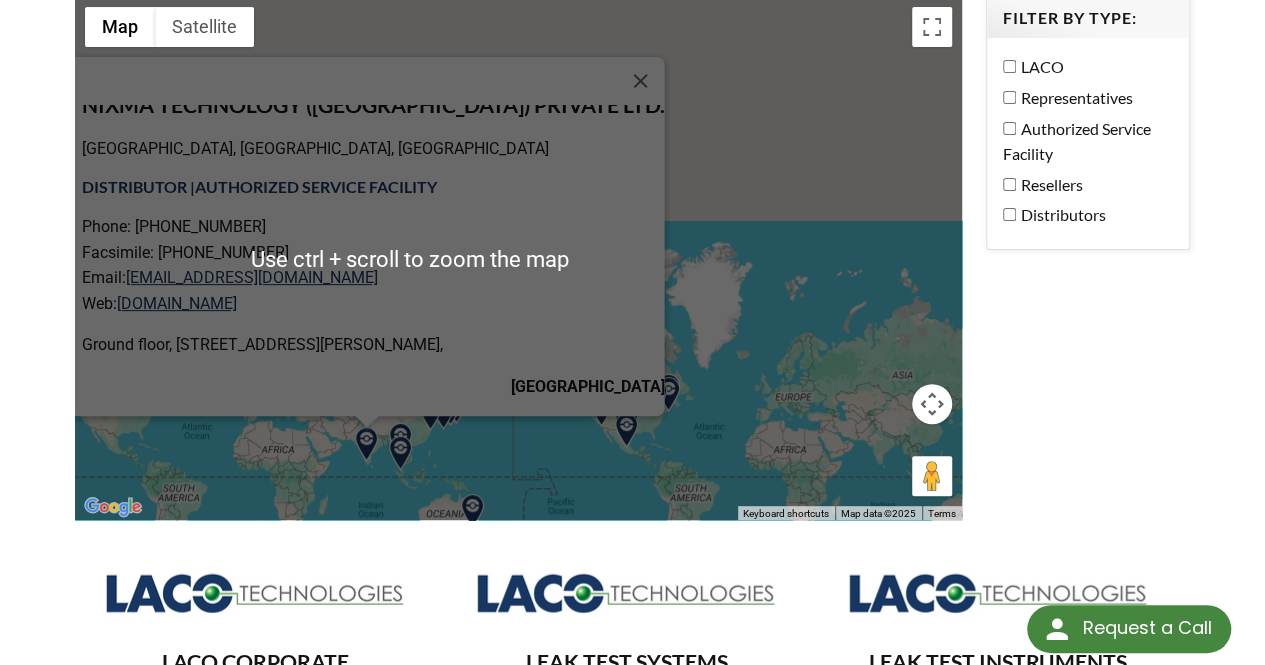scroll, scrollTop: 247, scrollLeft: 0, axis: vertical 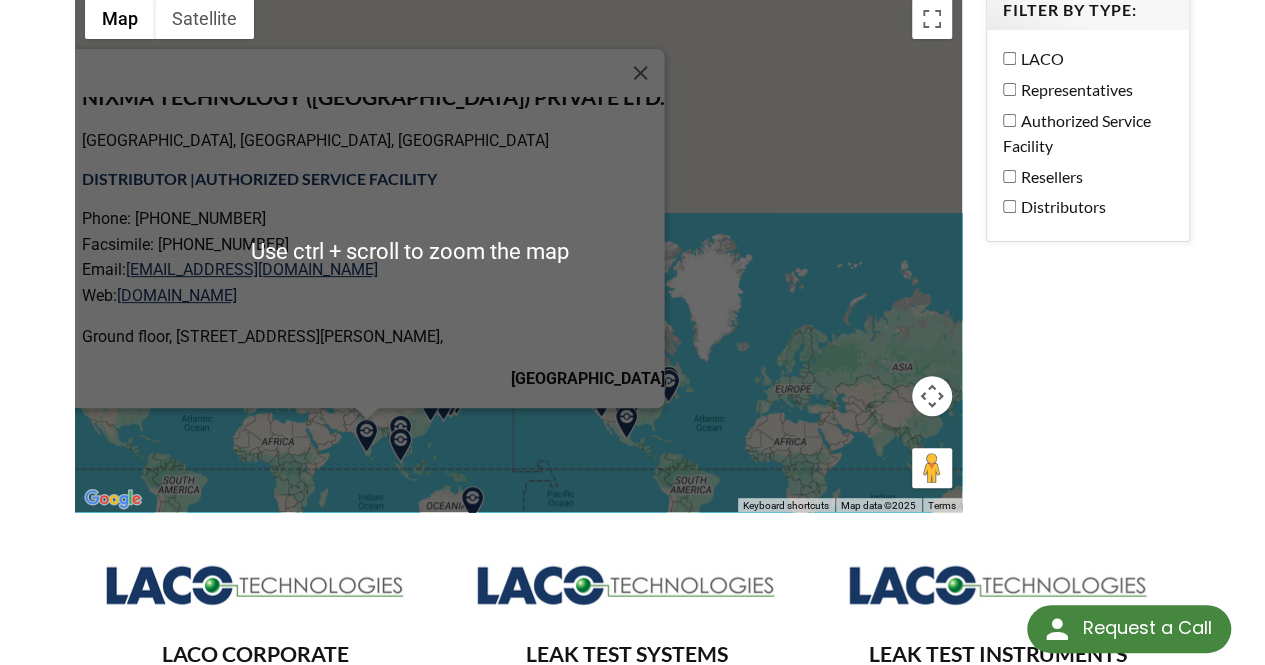 click at bounding box center (655, 388) 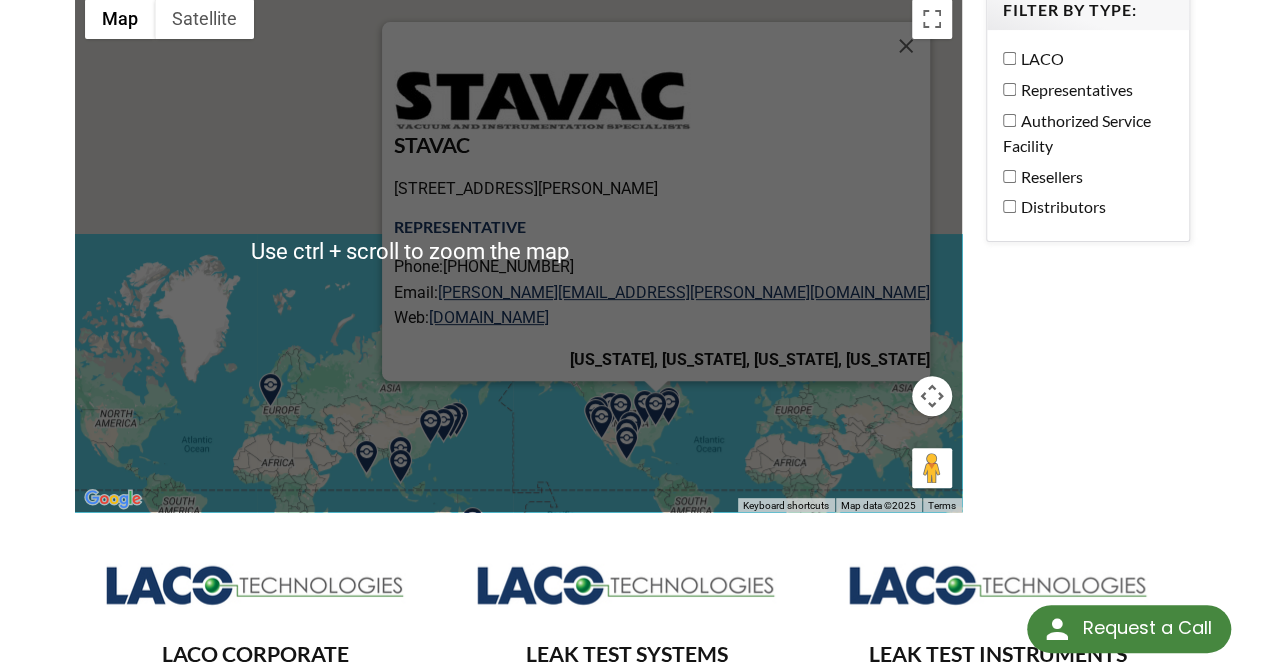 scroll, scrollTop: 269, scrollLeft: 0, axis: vertical 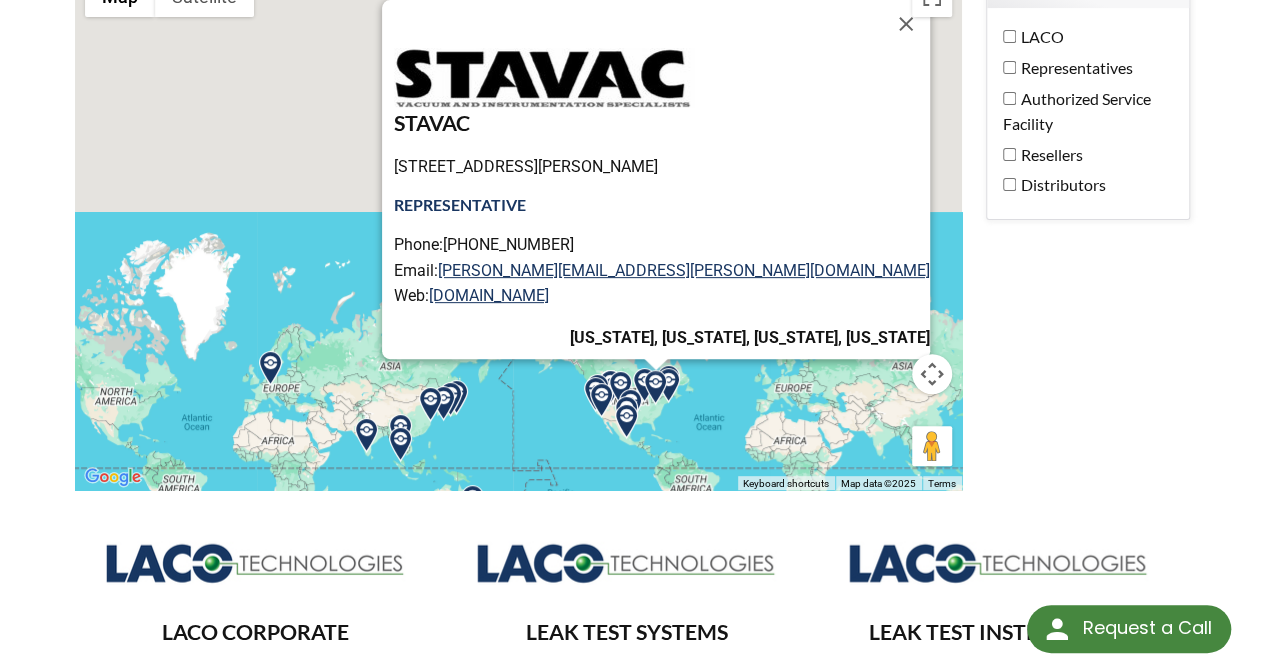 click at bounding box center [366, 435] 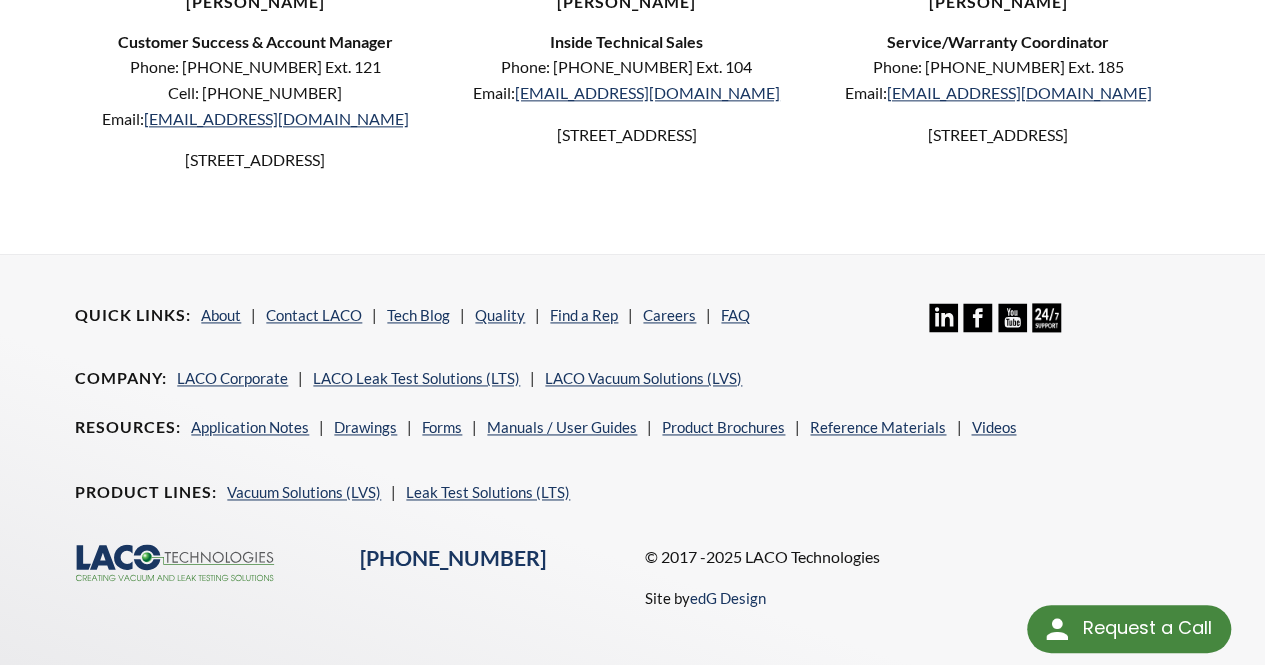 scroll, scrollTop: 274, scrollLeft: 0, axis: vertical 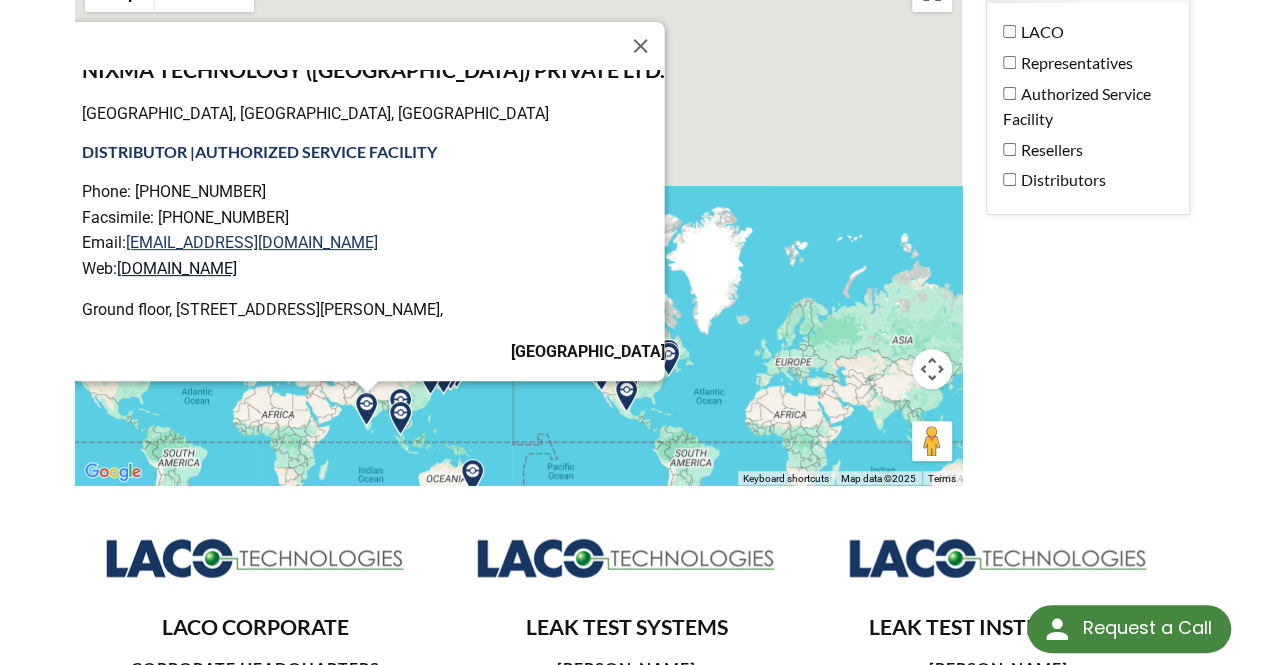 click on "www.nixma.com" at bounding box center [176, 267] 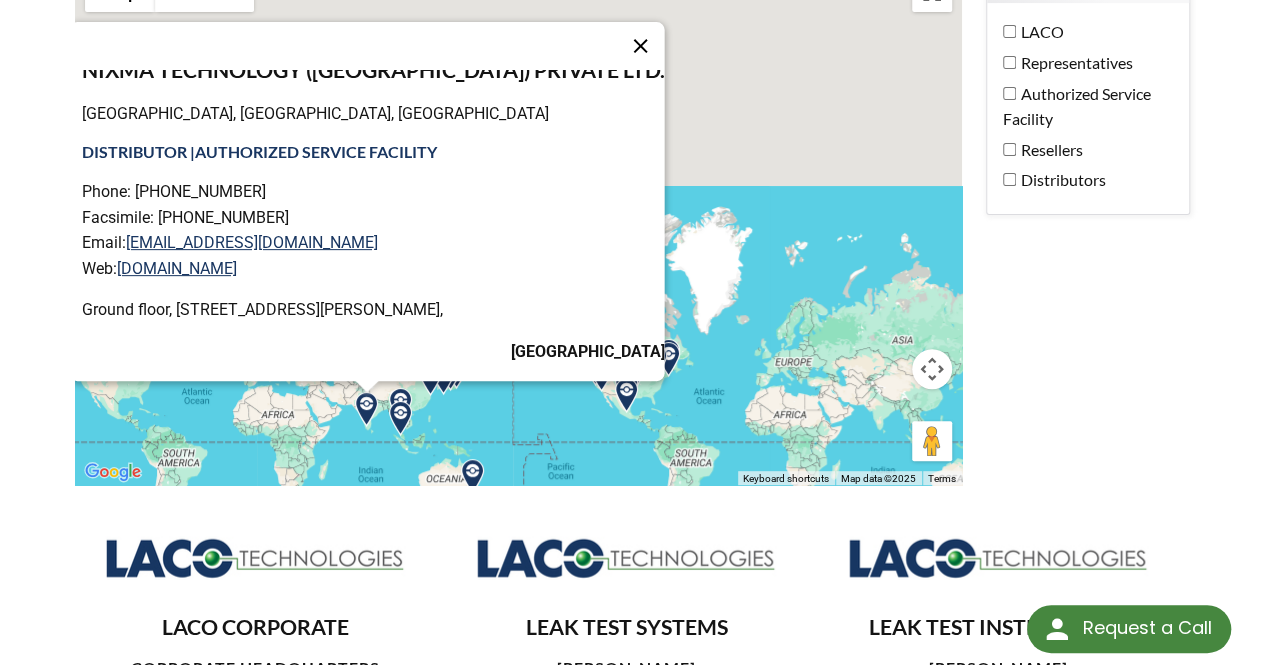 click at bounding box center [640, 46] 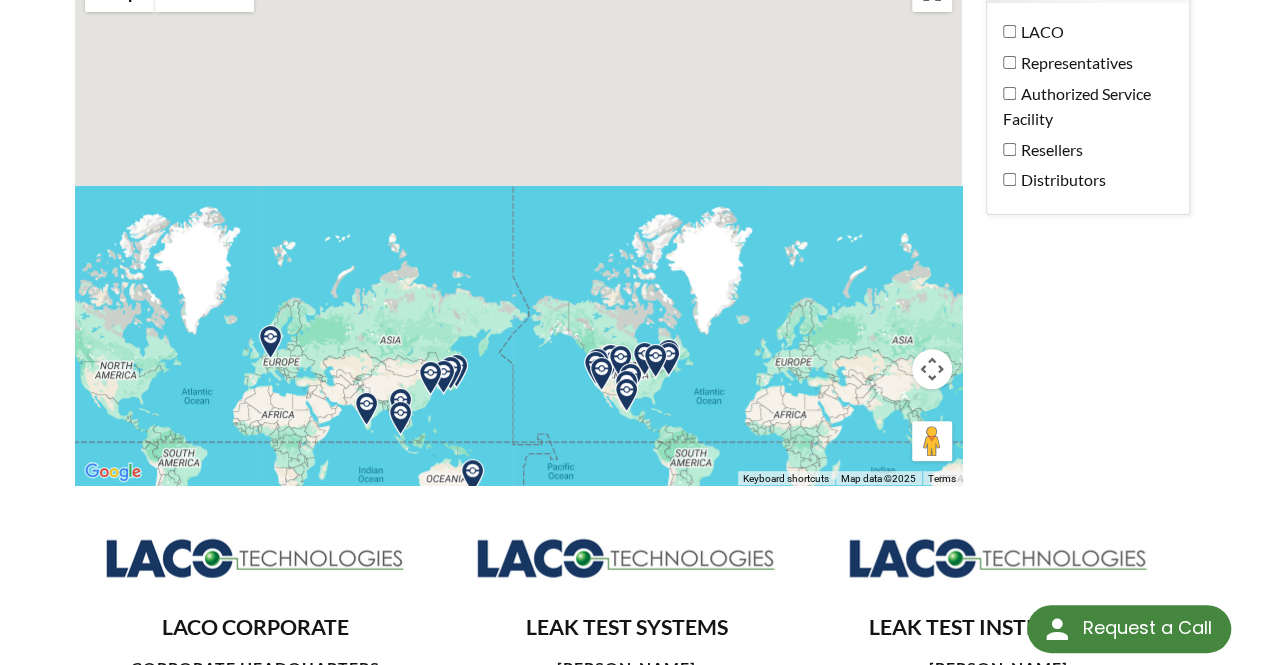 click at bounding box center [932, 369] 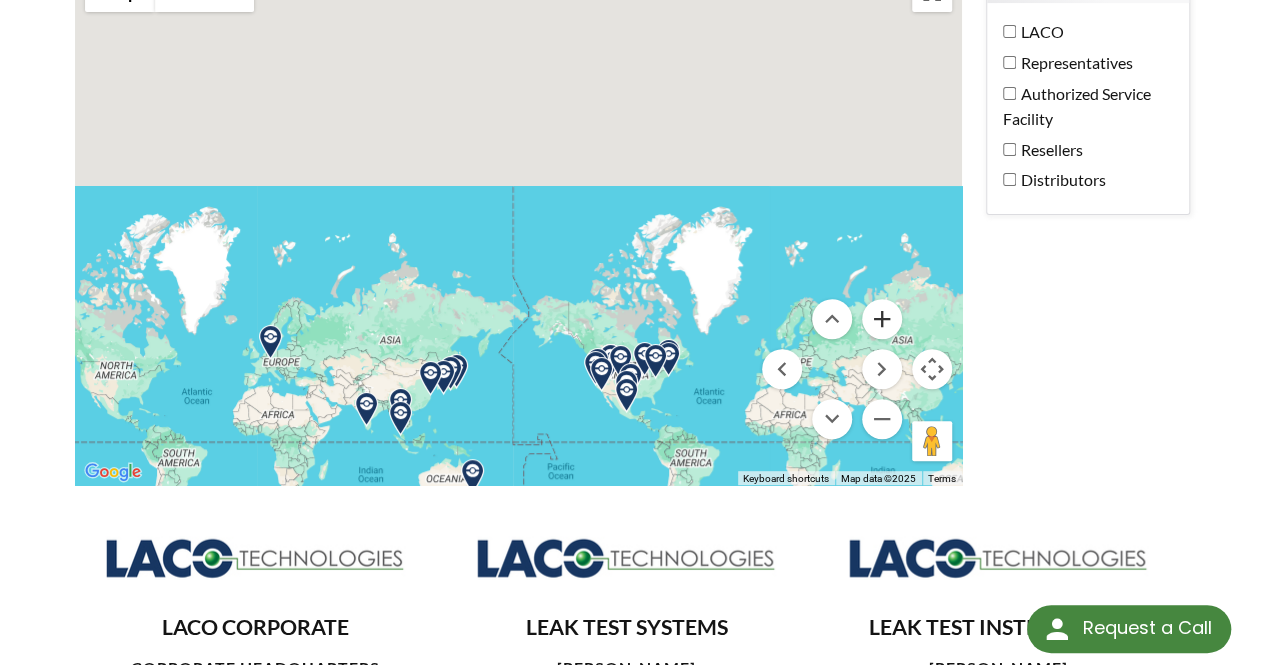 click at bounding box center [882, 319] 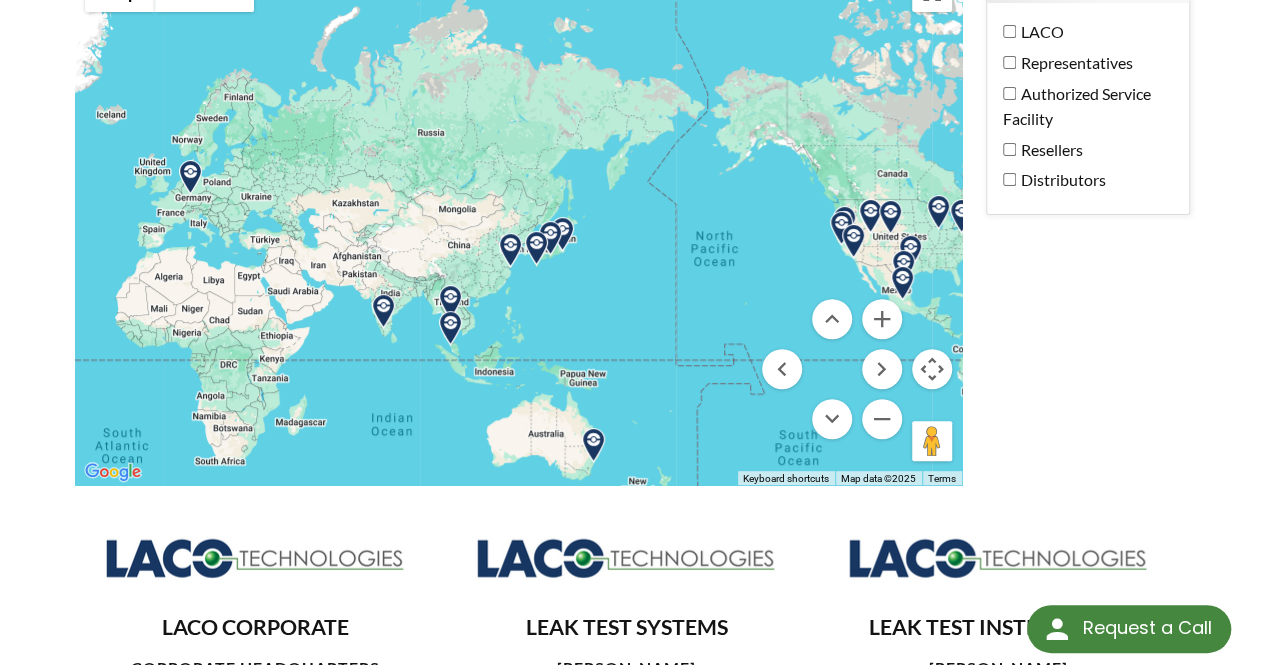 drag, startPoint x: 474, startPoint y: 351, endPoint x: 656, endPoint y: 23, distance: 375.11066 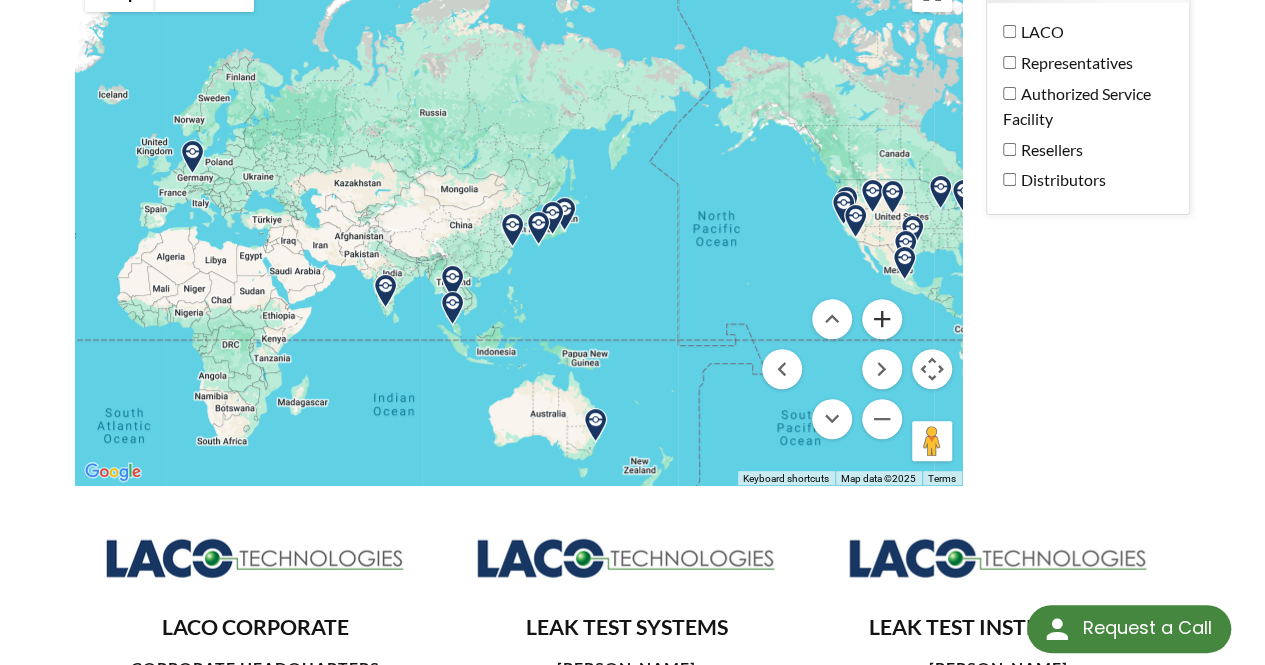 click at bounding box center (882, 319) 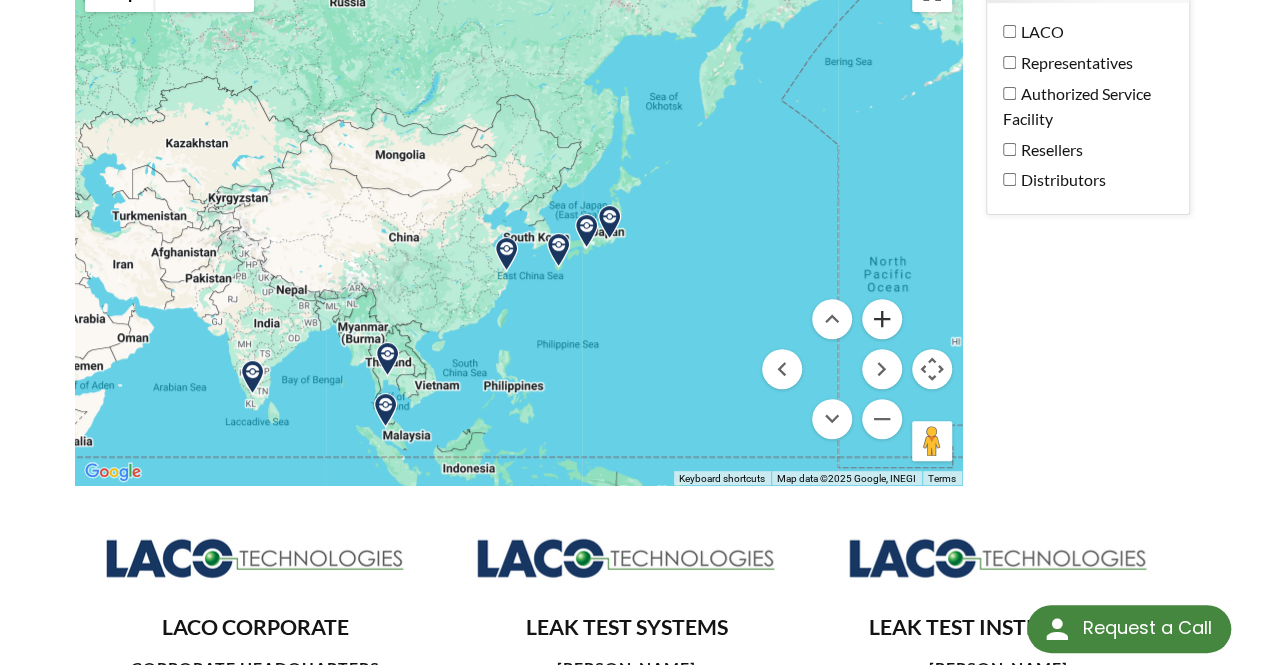 click at bounding box center [882, 319] 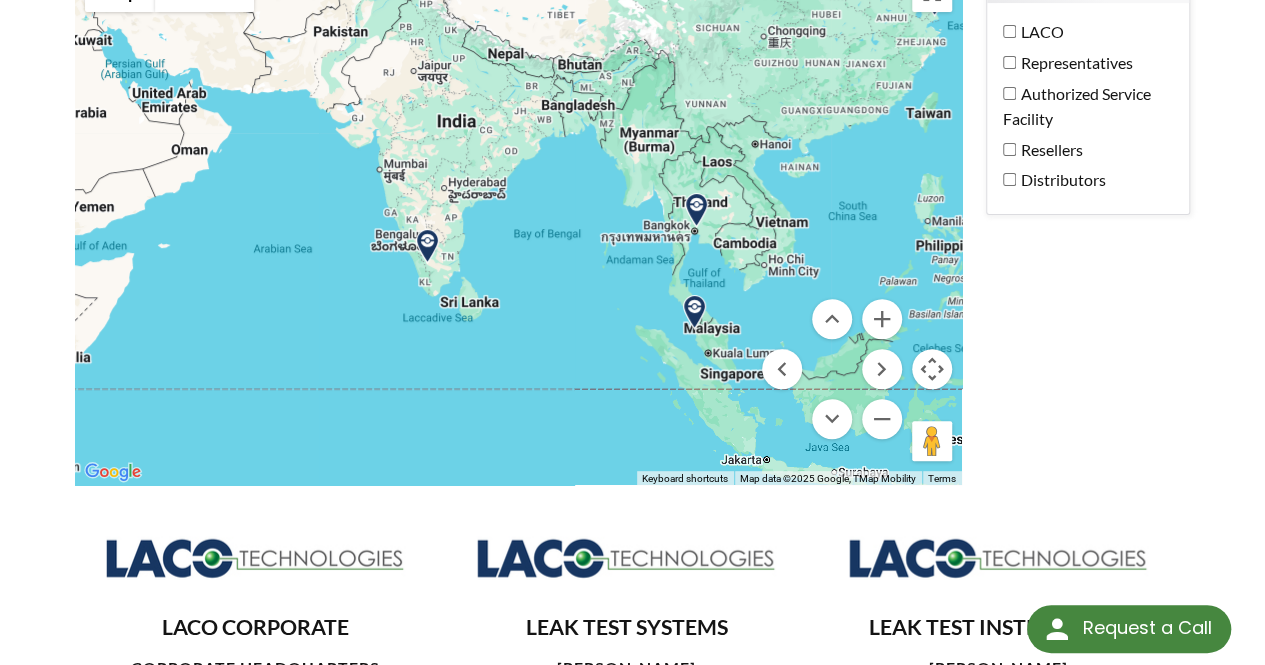 drag, startPoint x: 380, startPoint y: 355, endPoint x: 830, endPoint y: 47, distance: 545.3109 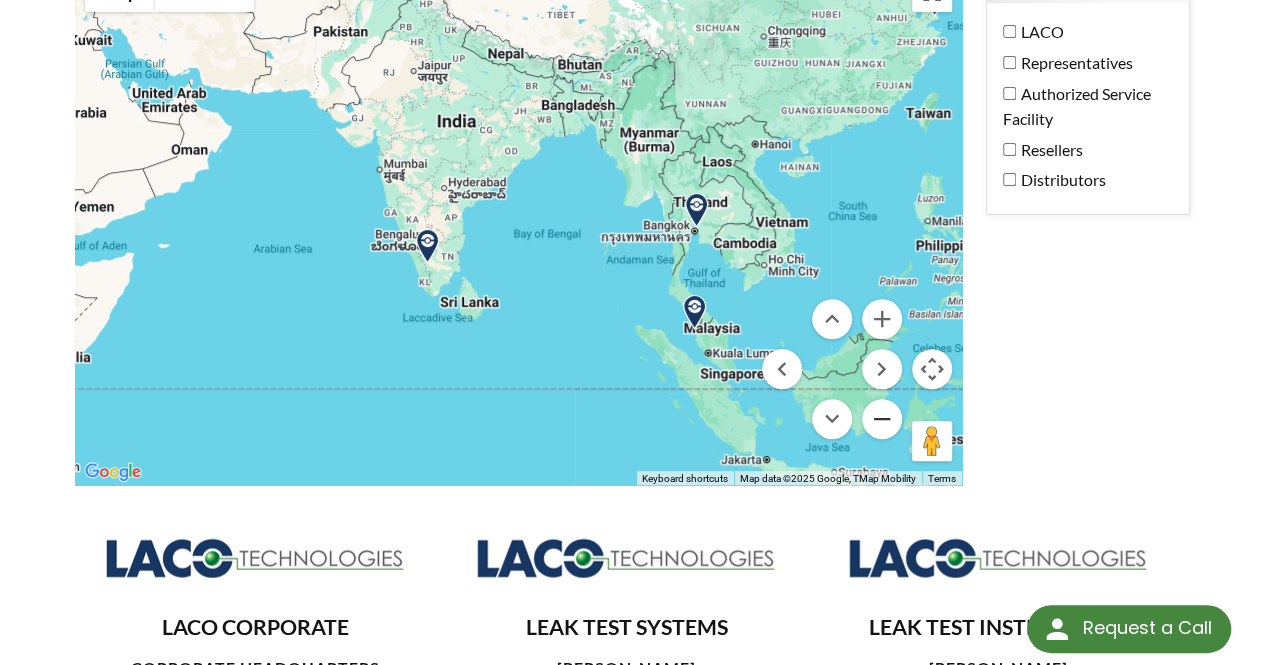 click at bounding box center [882, 419] 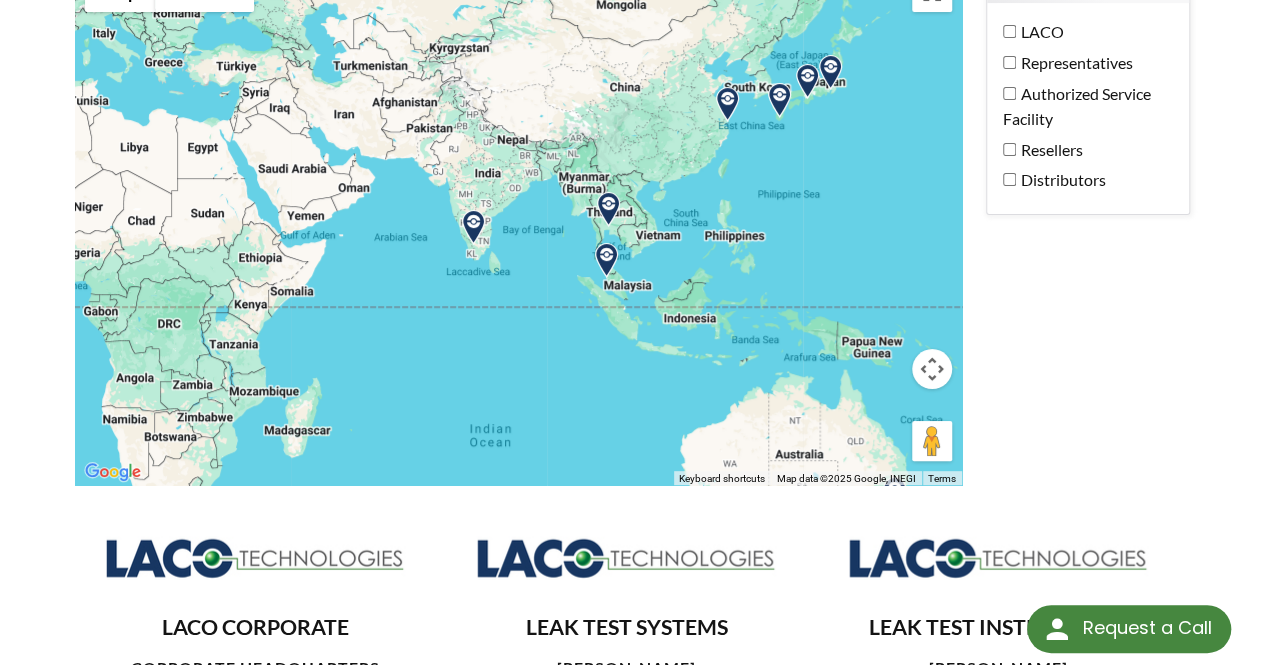 click at bounding box center [606, 260] 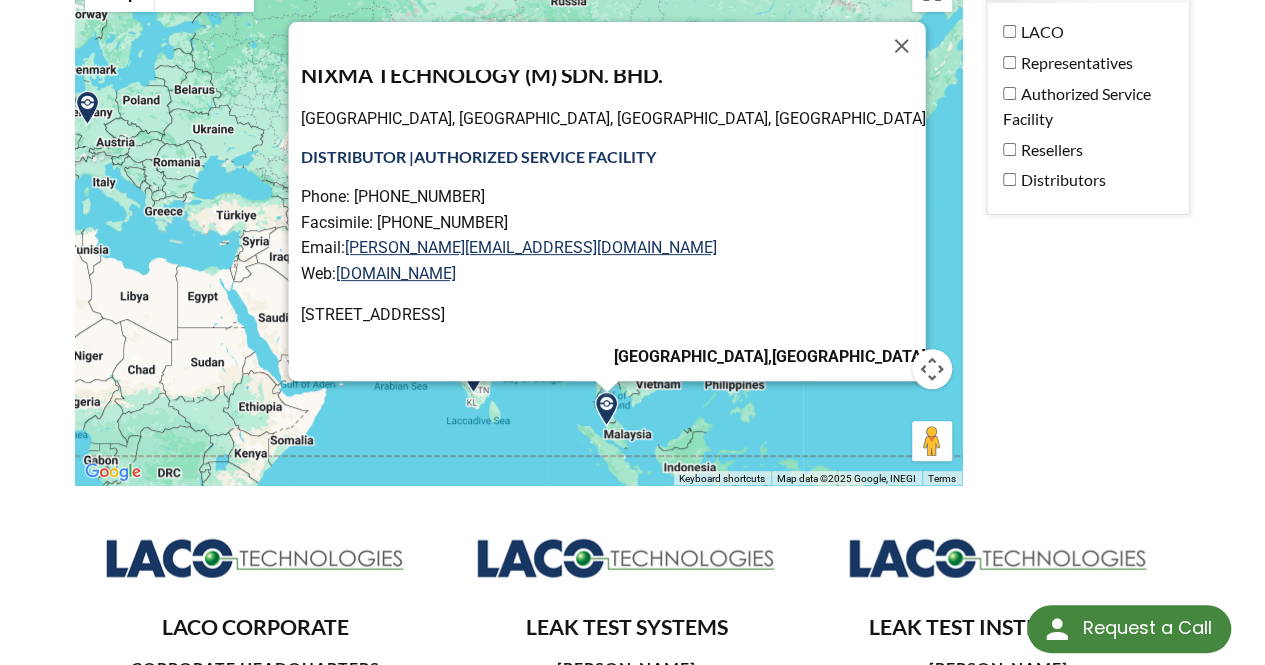scroll, scrollTop: 84, scrollLeft: 0, axis: vertical 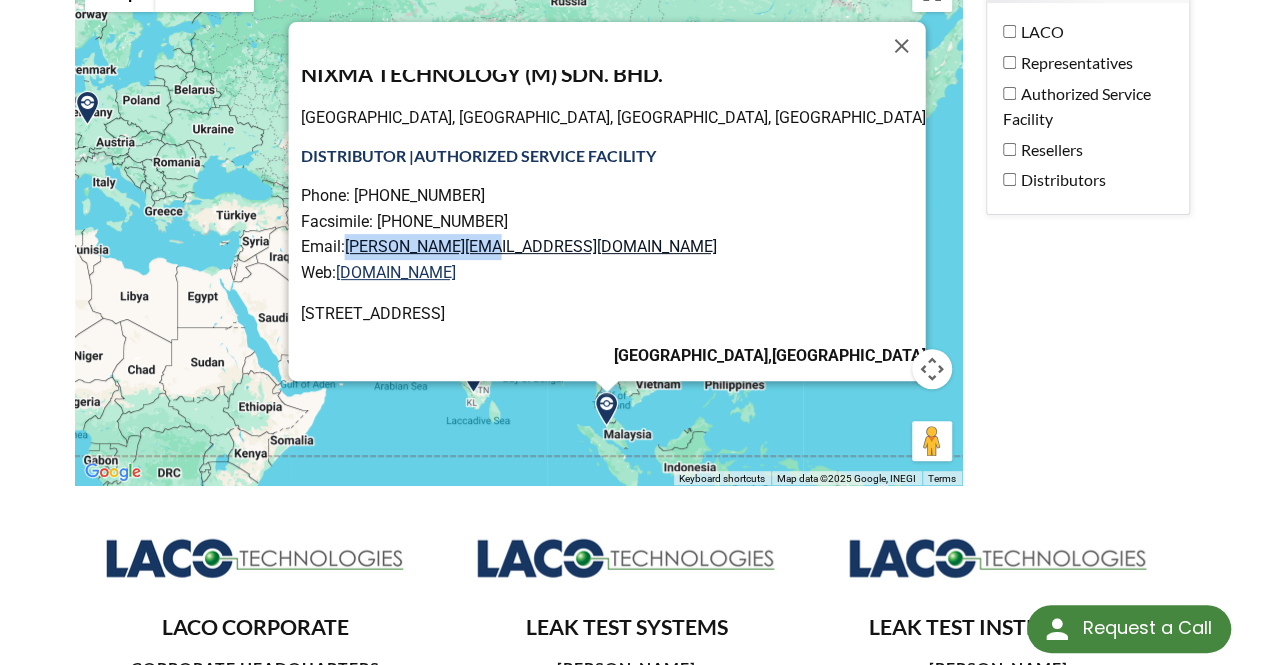 drag, startPoint x: 574, startPoint y: 224, endPoint x: 432, endPoint y: 229, distance: 142.088 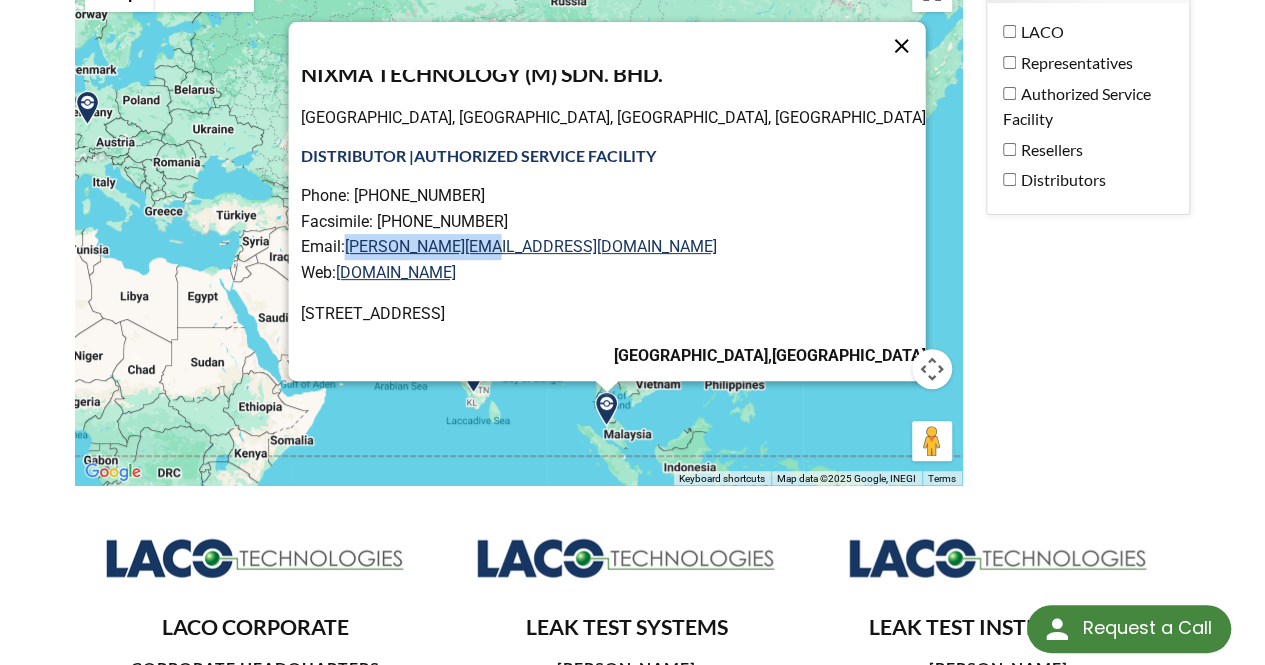 click at bounding box center (901, 46) 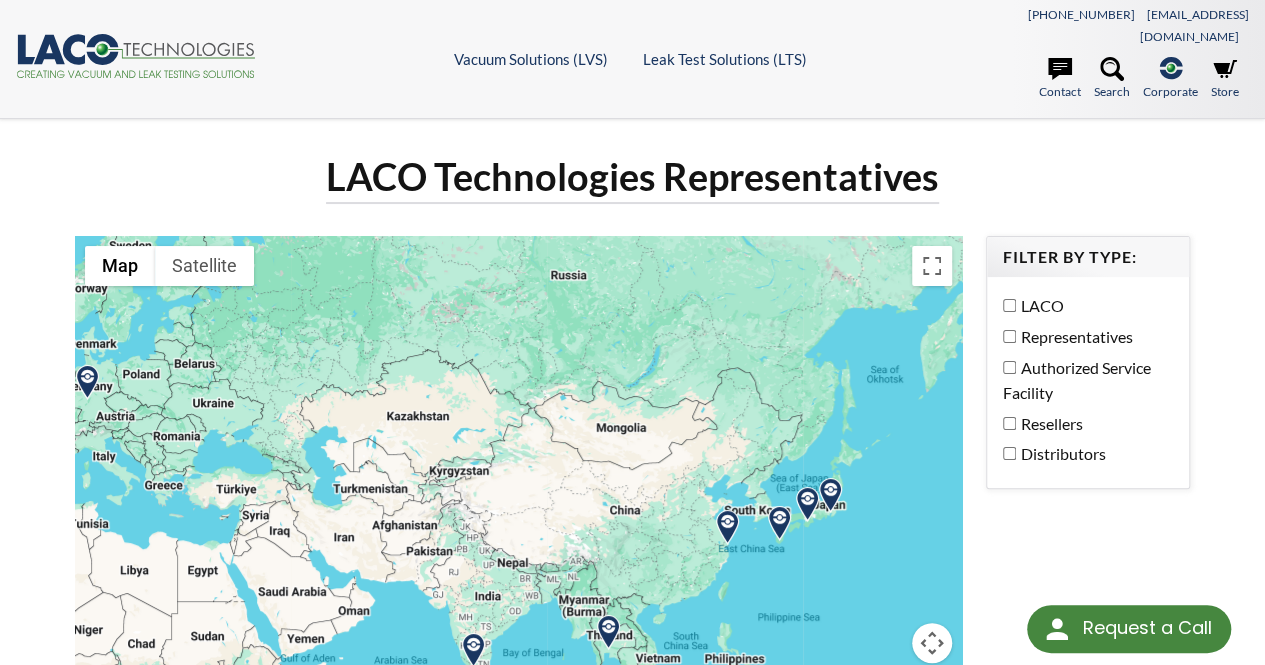 scroll, scrollTop: 0, scrollLeft: 0, axis: both 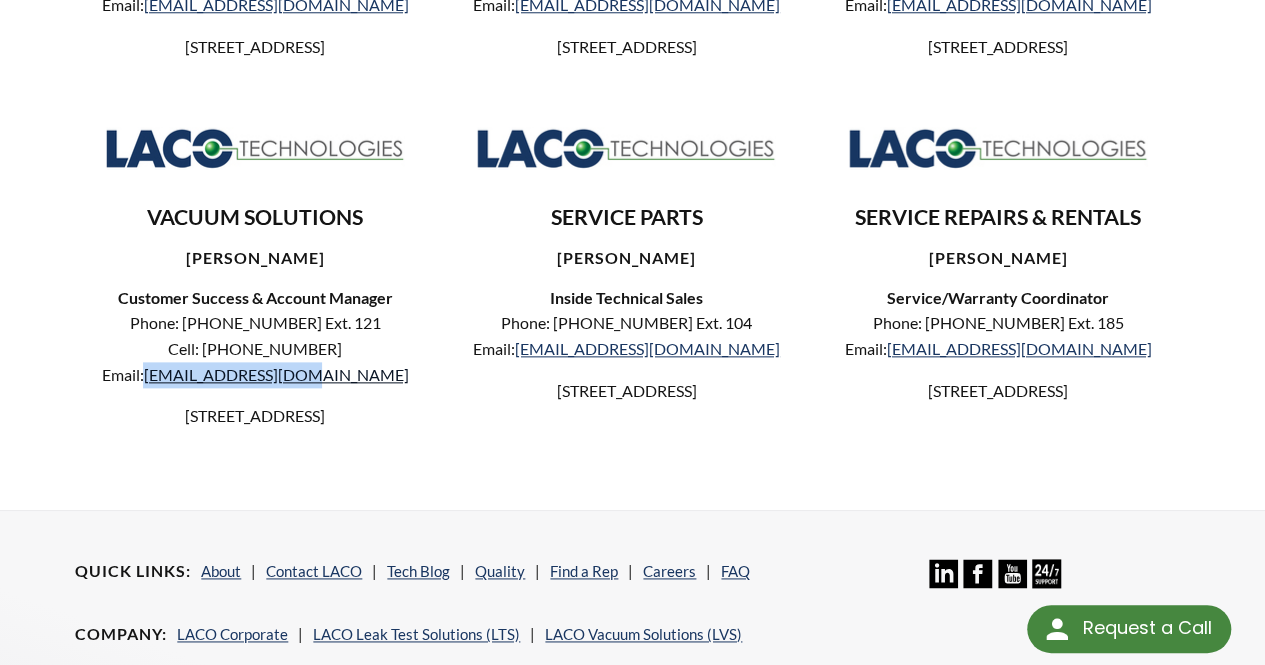 drag, startPoint x: 352, startPoint y: 377, endPoint x: 204, endPoint y: 381, distance: 148.05405 